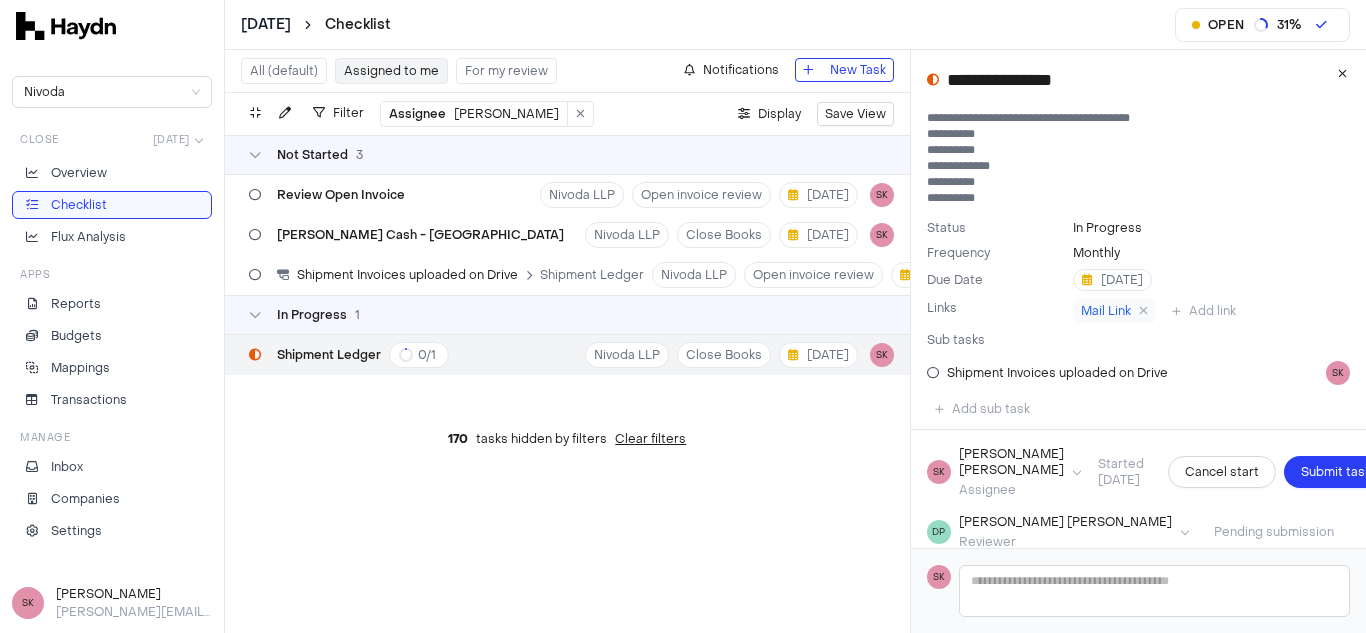 scroll, scrollTop: 0, scrollLeft: 0, axis: both 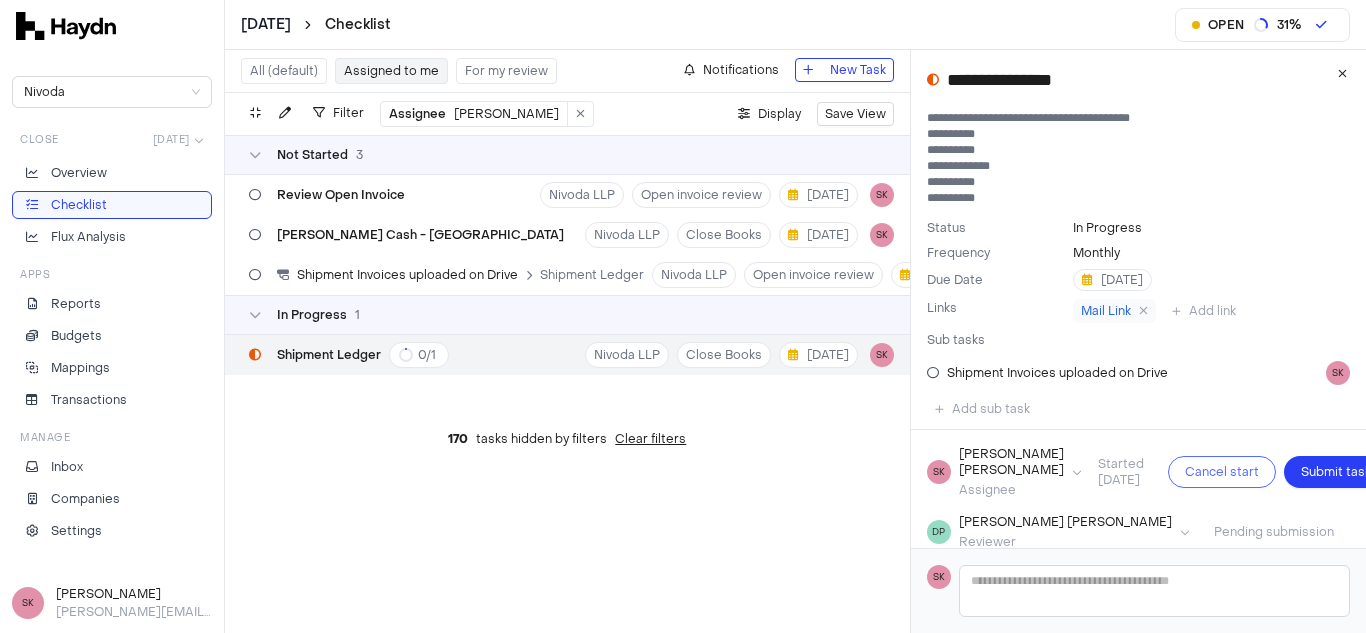 click on "Cancel start" at bounding box center [1222, 472] 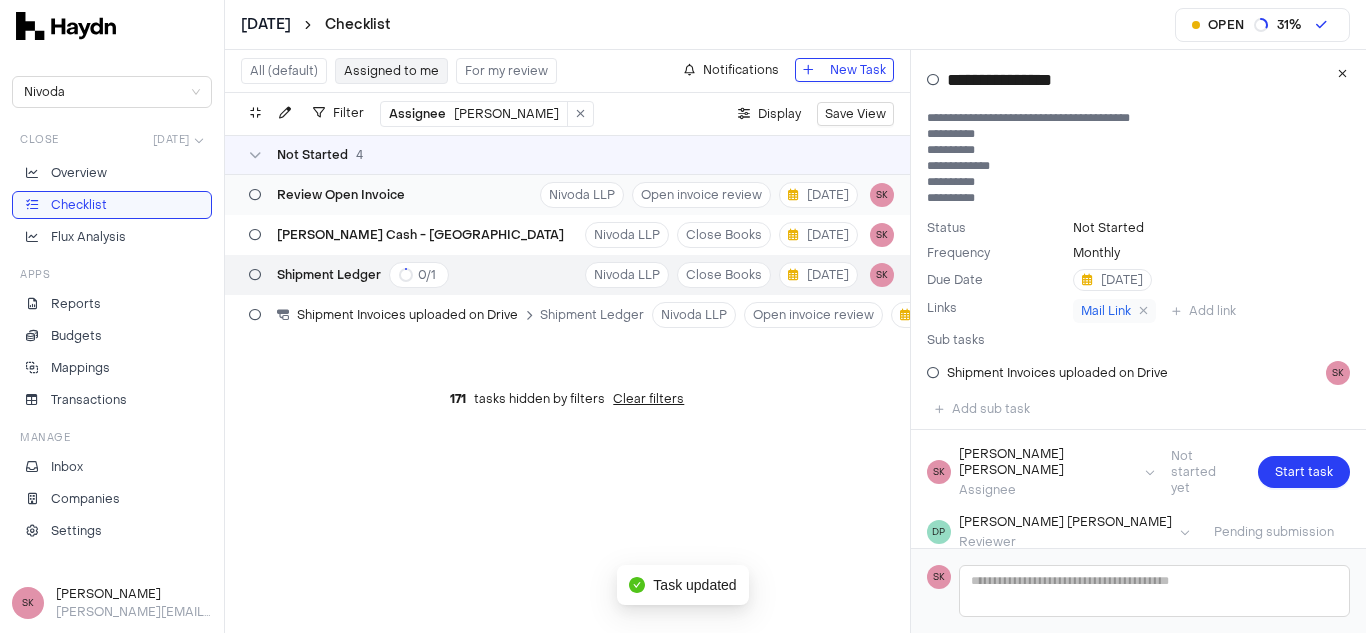 click on "Review Open Invoice" at bounding box center [327, 195] 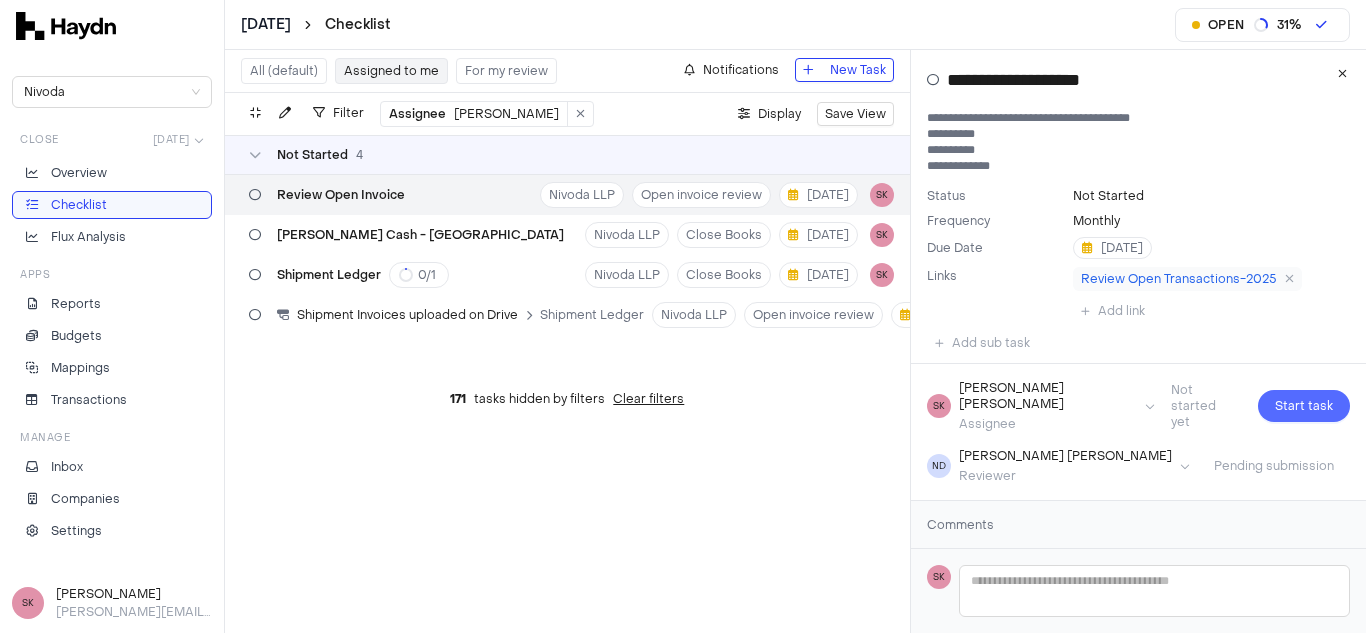 click on "Start task" at bounding box center (1304, 406) 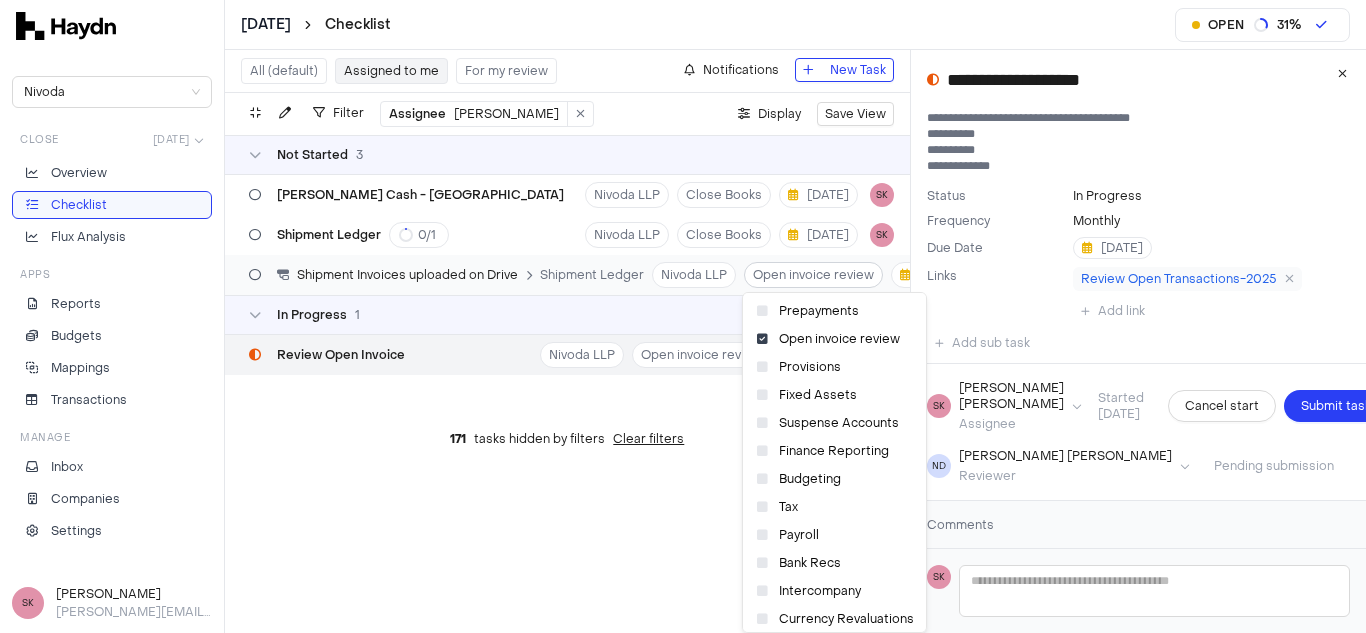 click on "**********" at bounding box center (683, 316) 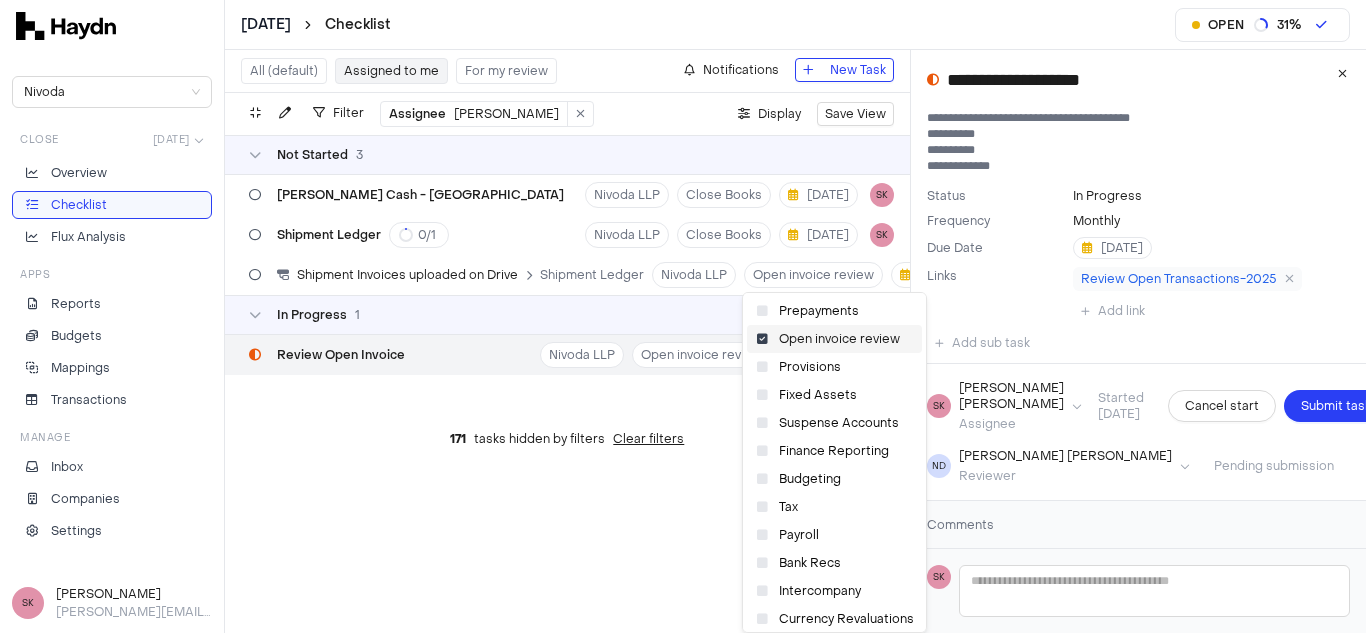 click on "Open invoice review" at bounding box center [834, 339] 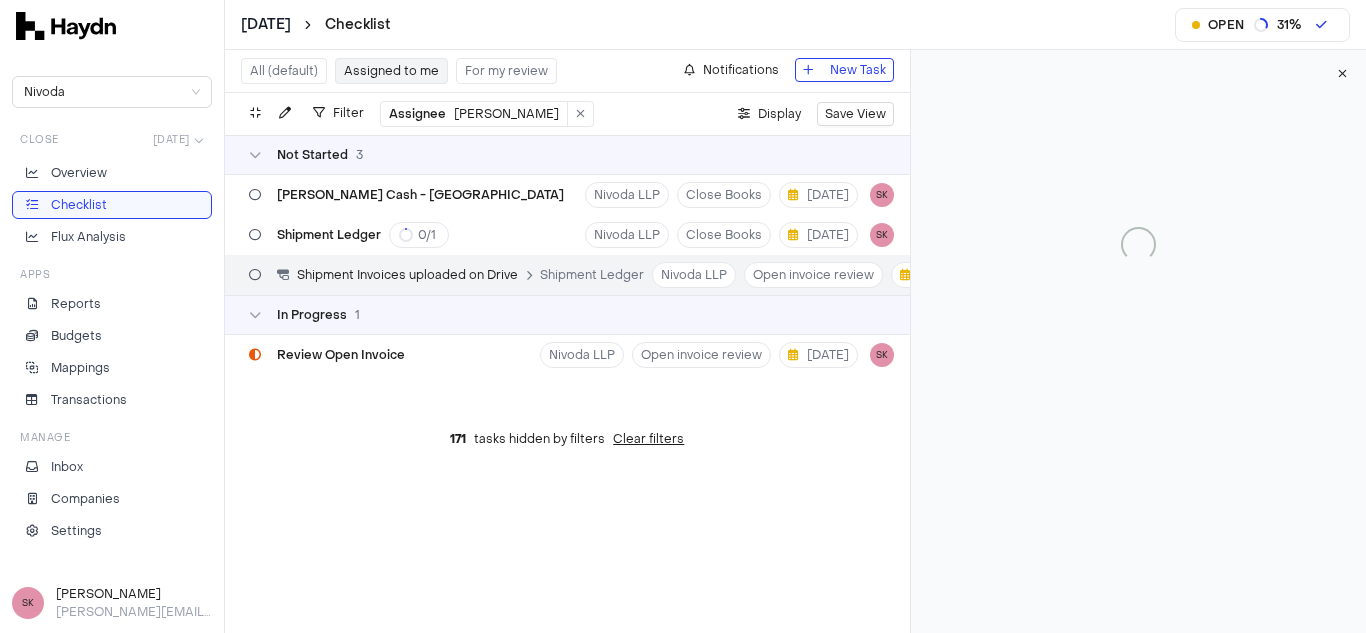type 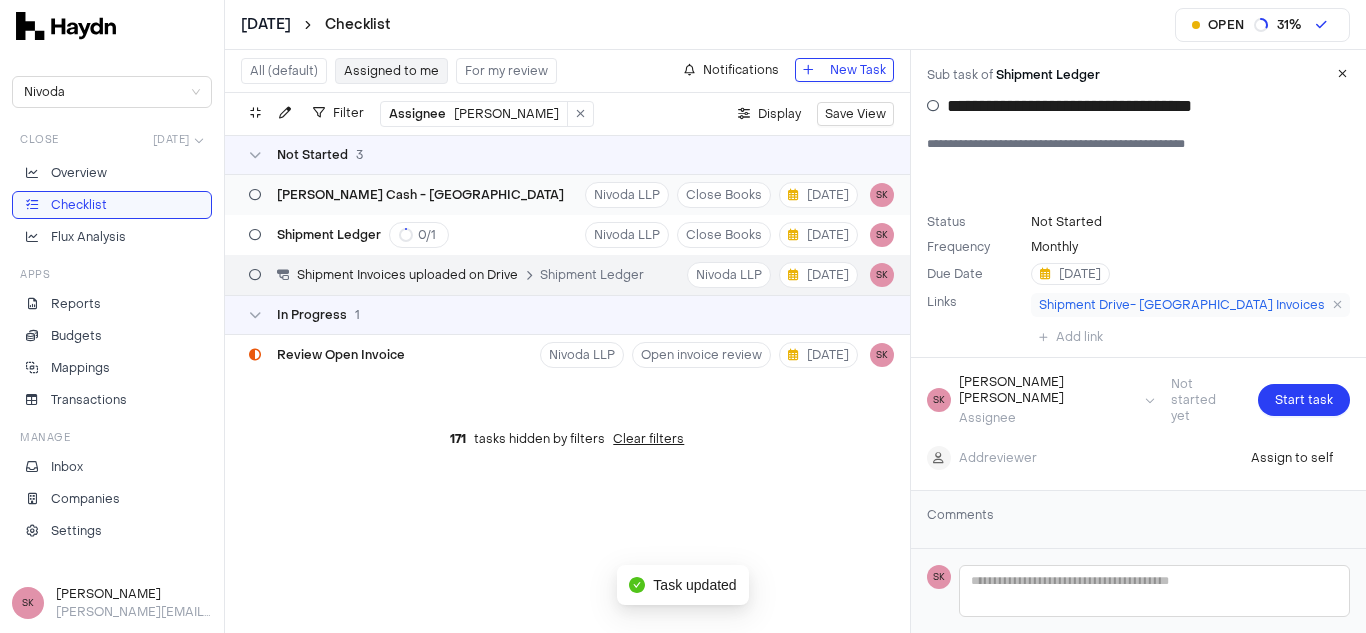 click on "[PERSON_NAME] Cash - [GEOGRAPHIC_DATA] Nivoda LLP Close Books [DATE] SK" at bounding box center (567, 195) 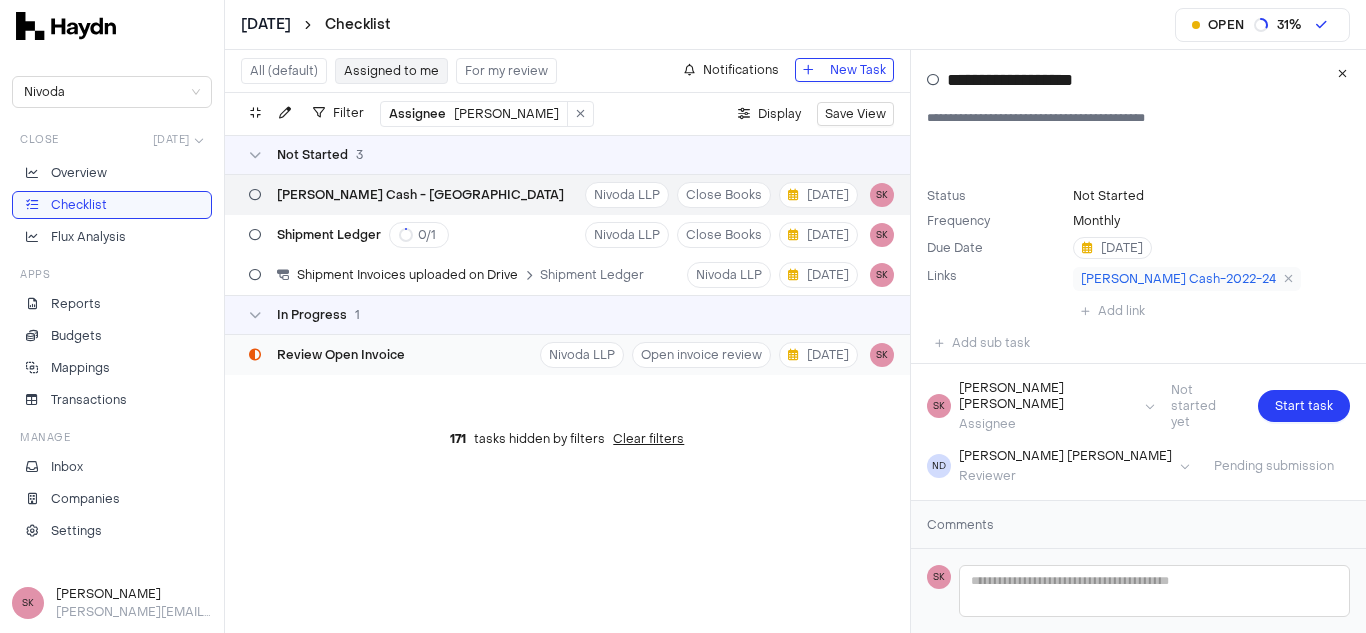 click on "Review Open Invoice Nivoda LLP Open invoice review [DATE] SK" at bounding box center (567, 355) 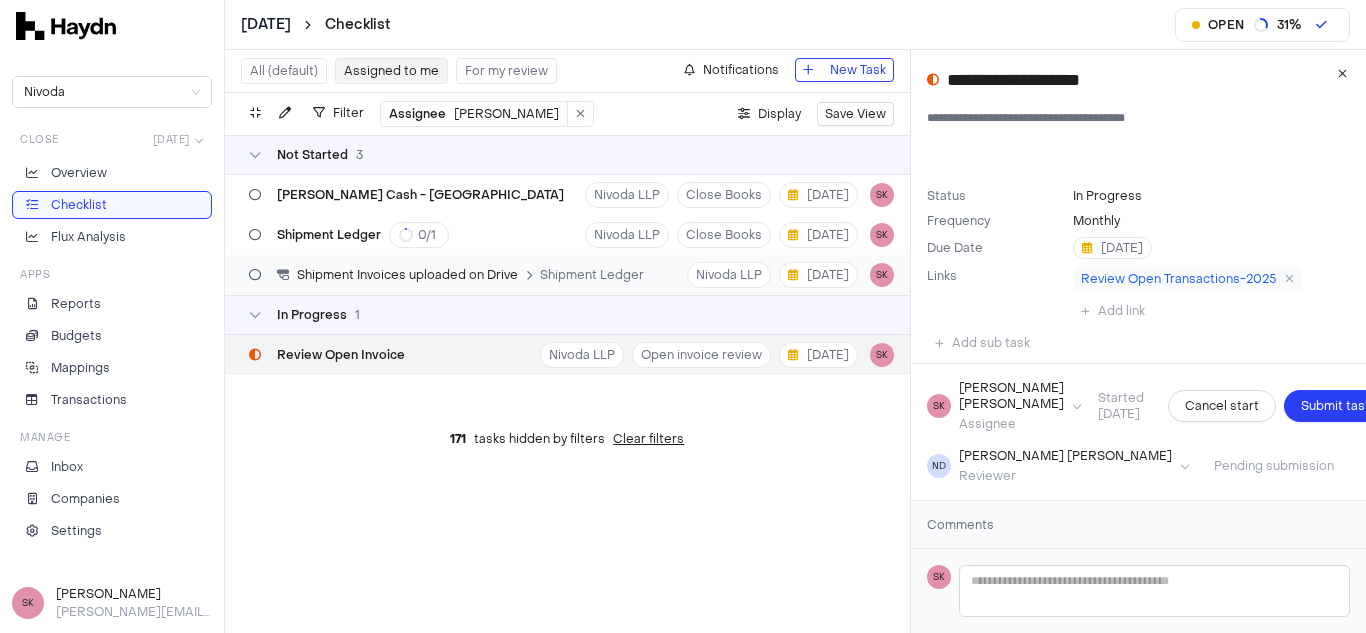 click at bounding box center [529, 275] 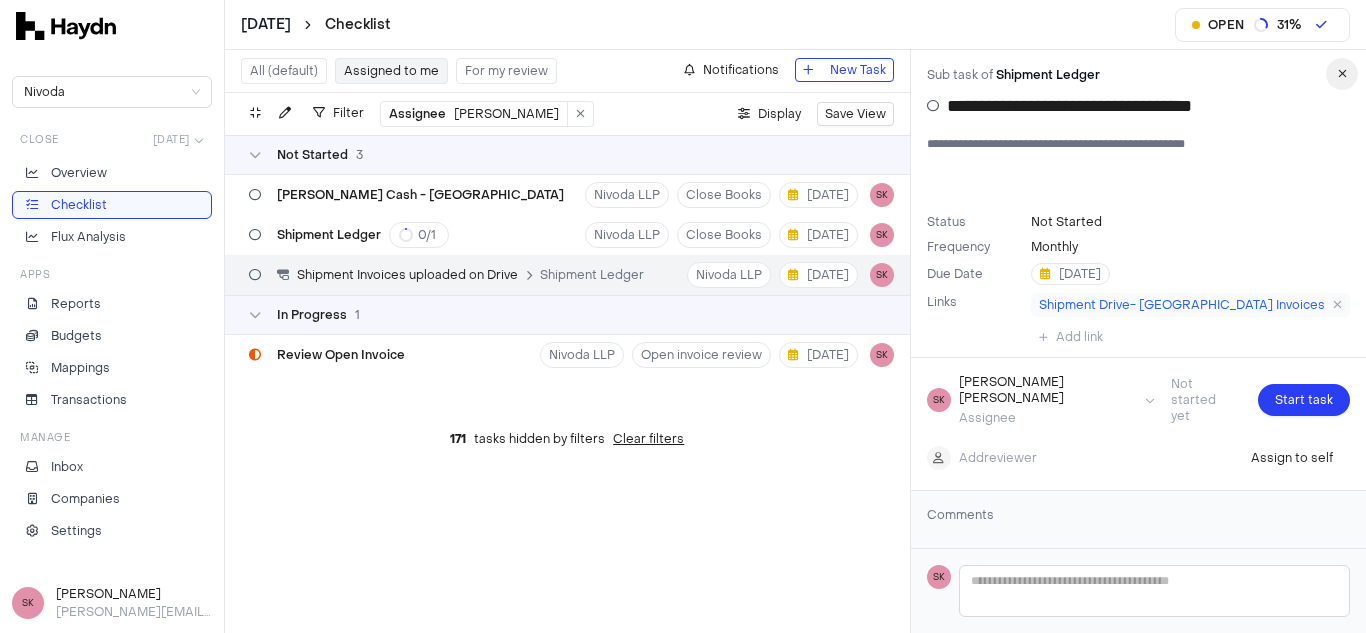 click at bounding box center [1342, 74] 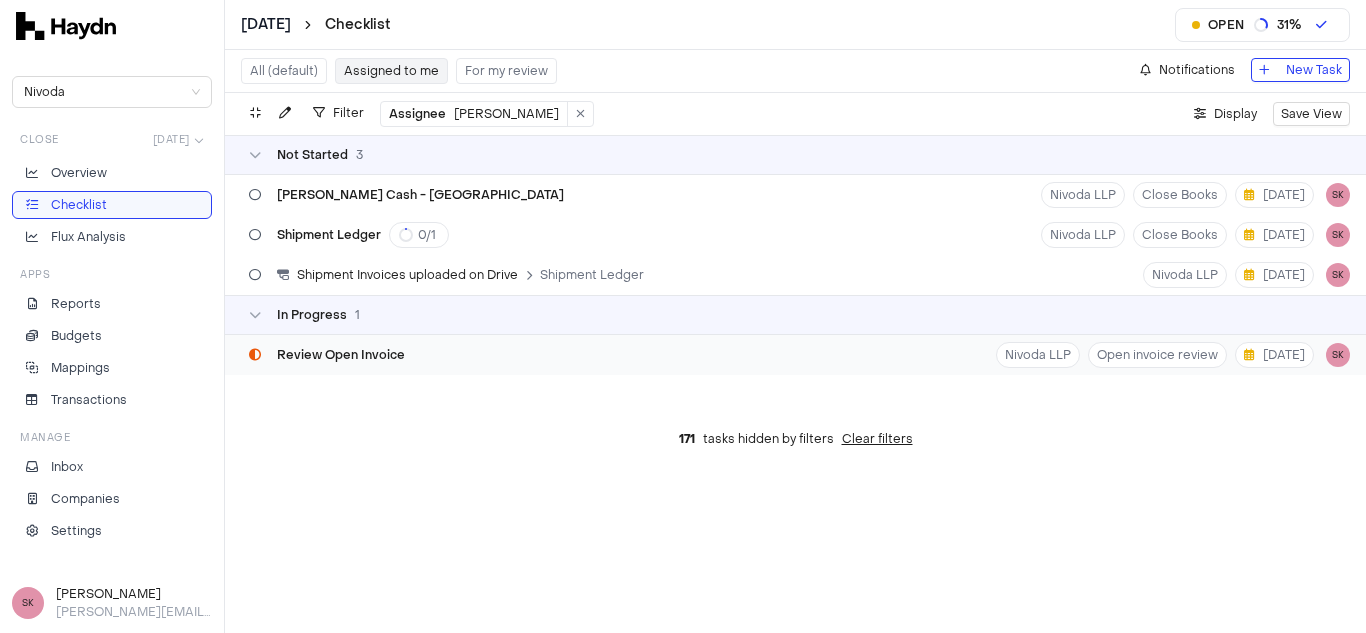 click on "Review Open Invoice Nivoda LLP Open invoice review [DATE] SK" at bounding box center [795, 355] 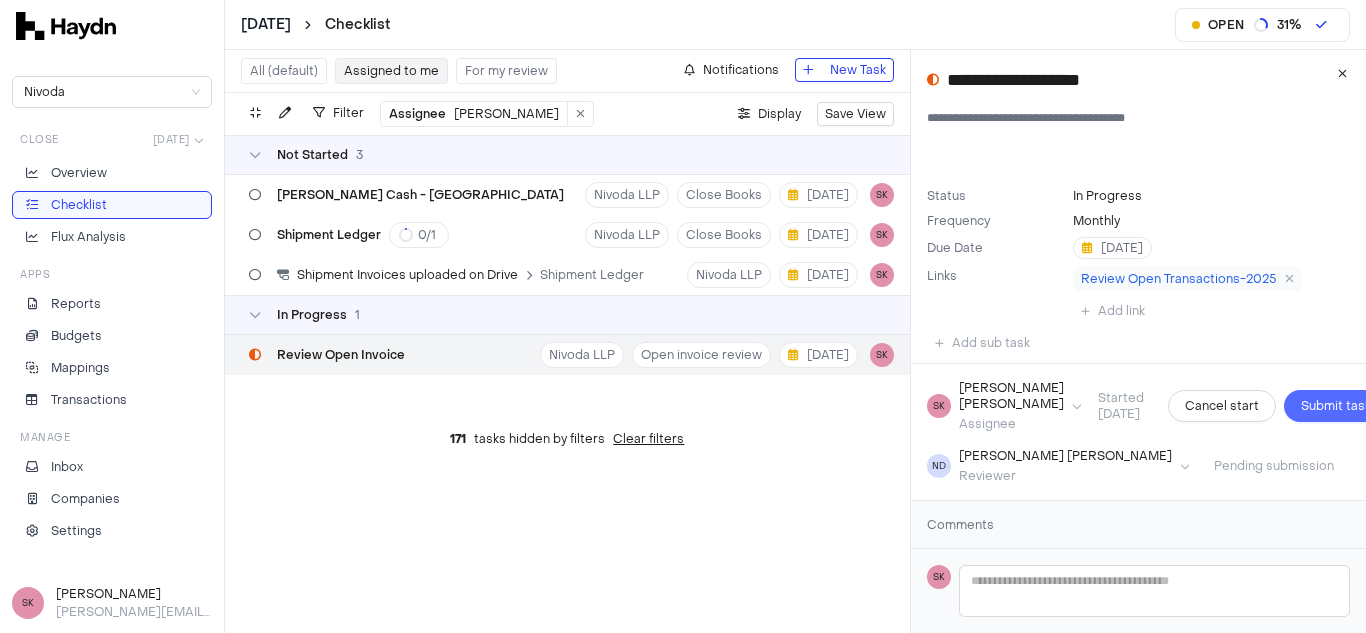 click on "Submit task" at bounding box center [1336, 406] 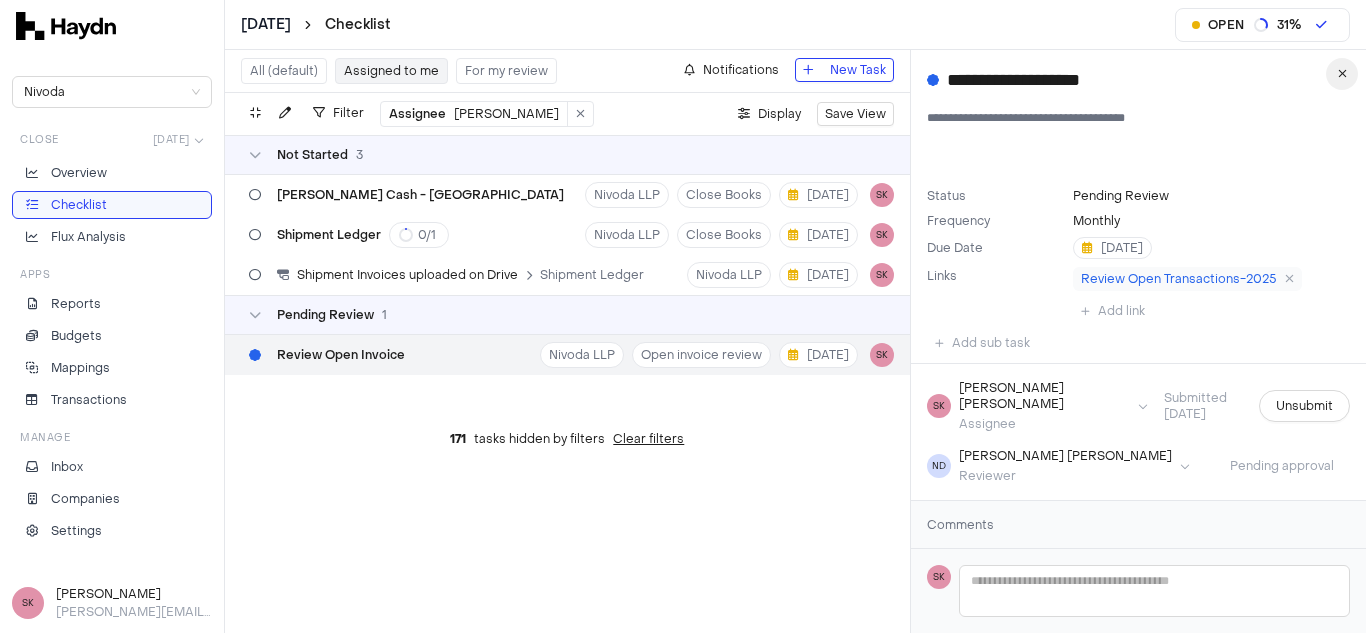 click at bounding box center (1342, 74) 